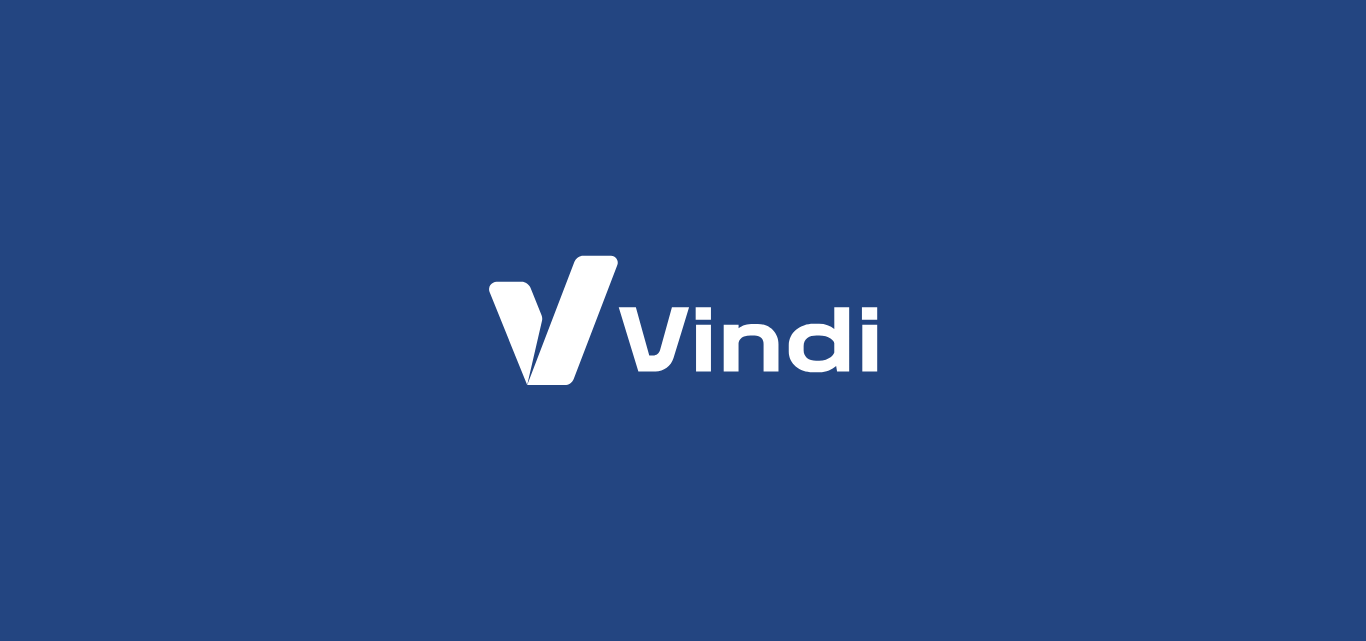 scroll, scrollTop: 0, scrollLeft: 0, axis: both 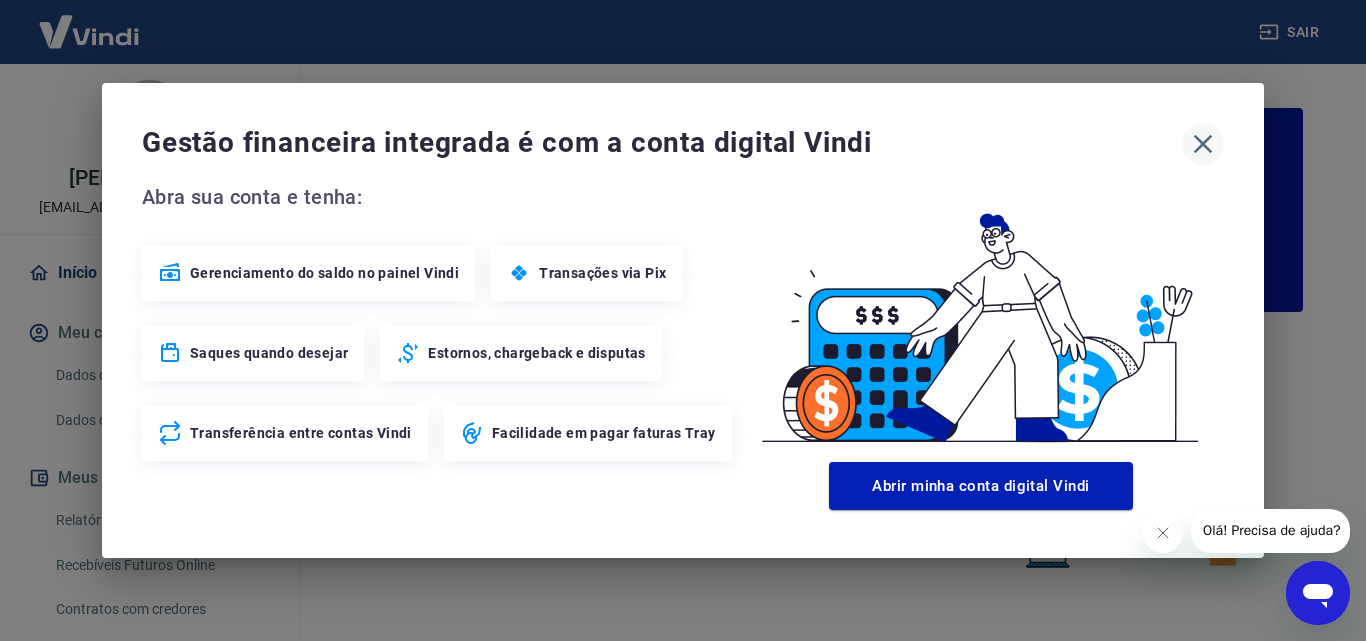 click 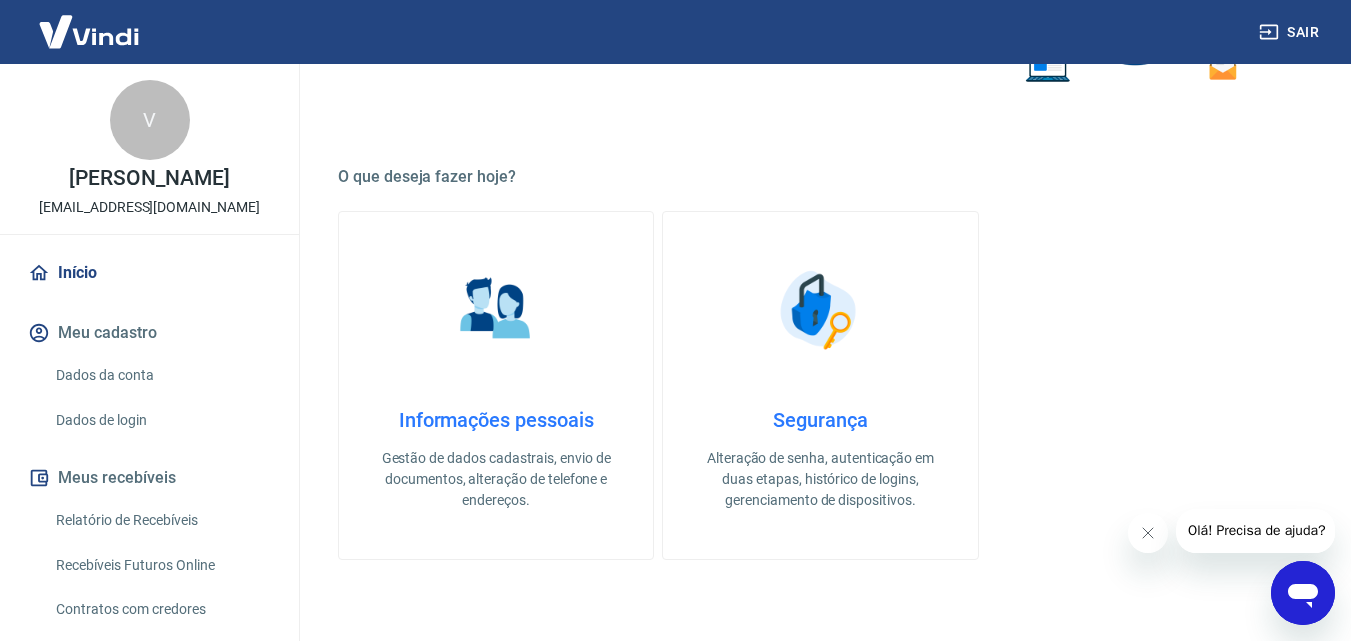 scroll, scrollTop: 487, scrollLeft: 0, axis: vertical 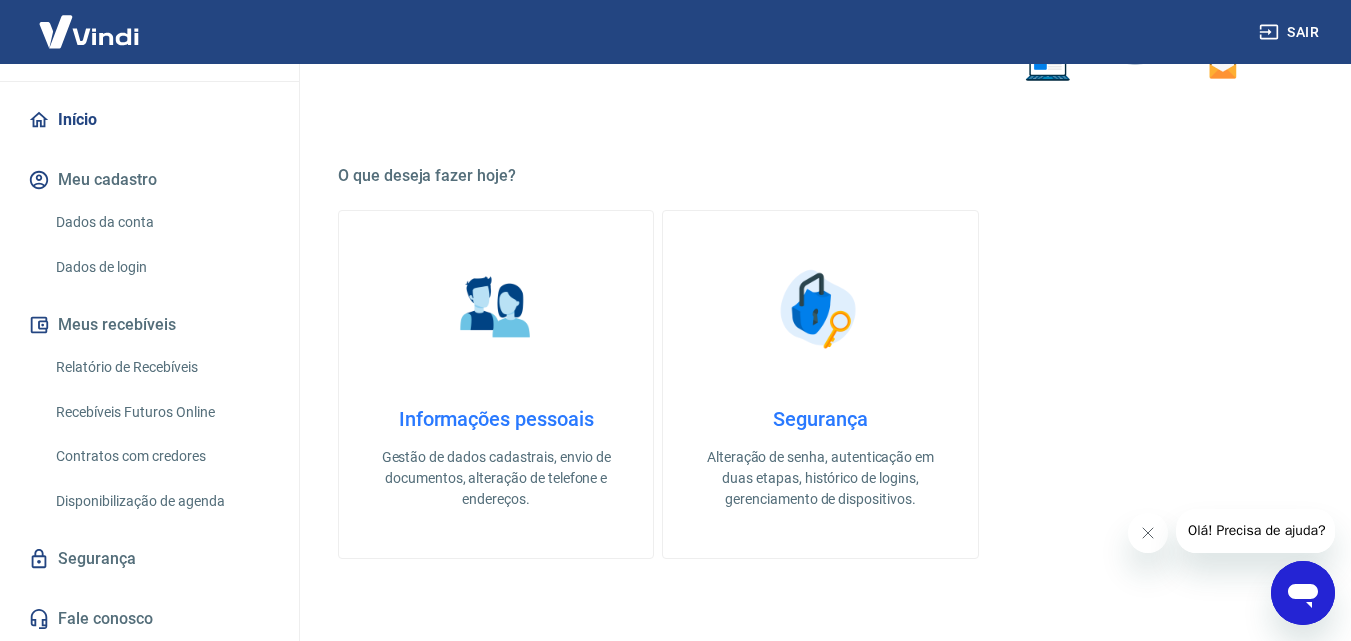 click on "Meus recebíveis" at bounding box center (149, 325) 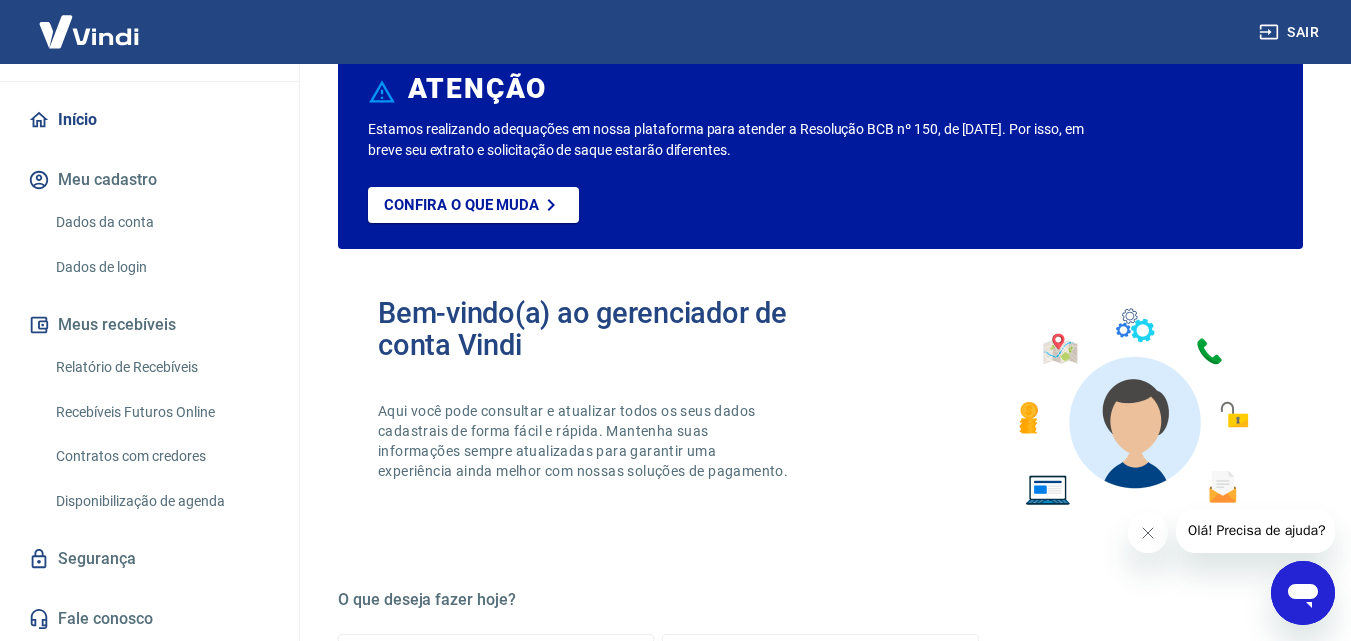 scroll, scrollTop: 0, scrollLeft: 0, axis: both 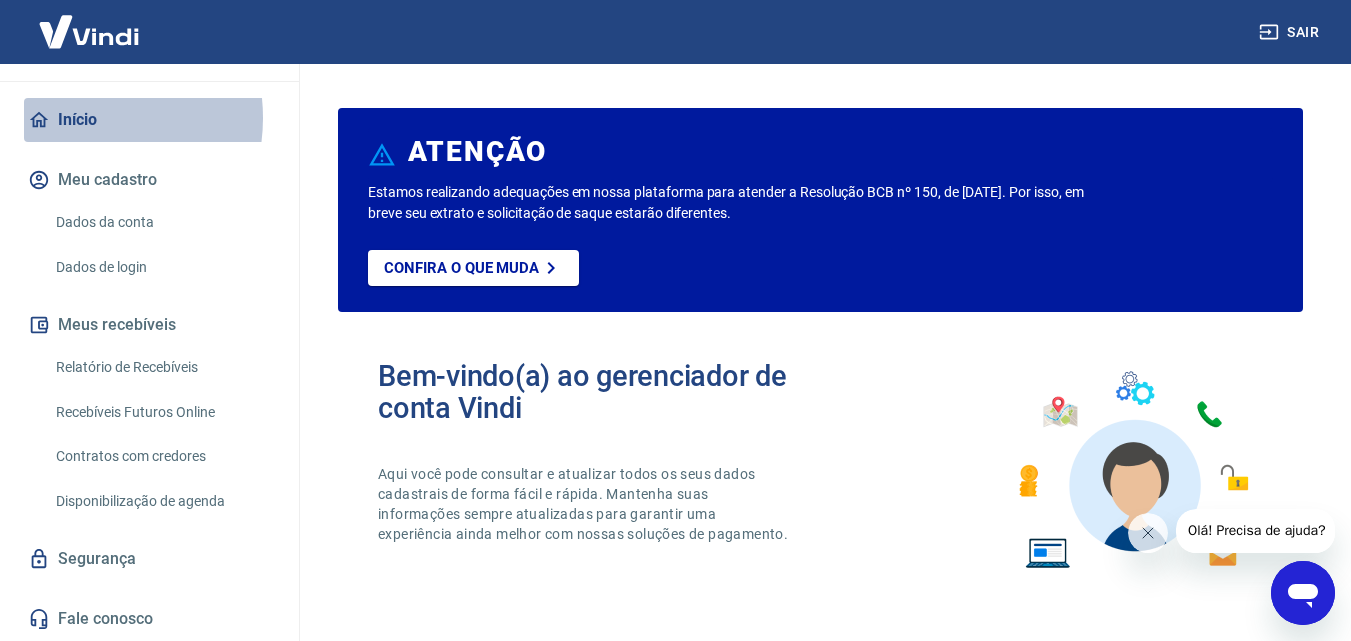 click on "Início" at bounding box center (149, 120) 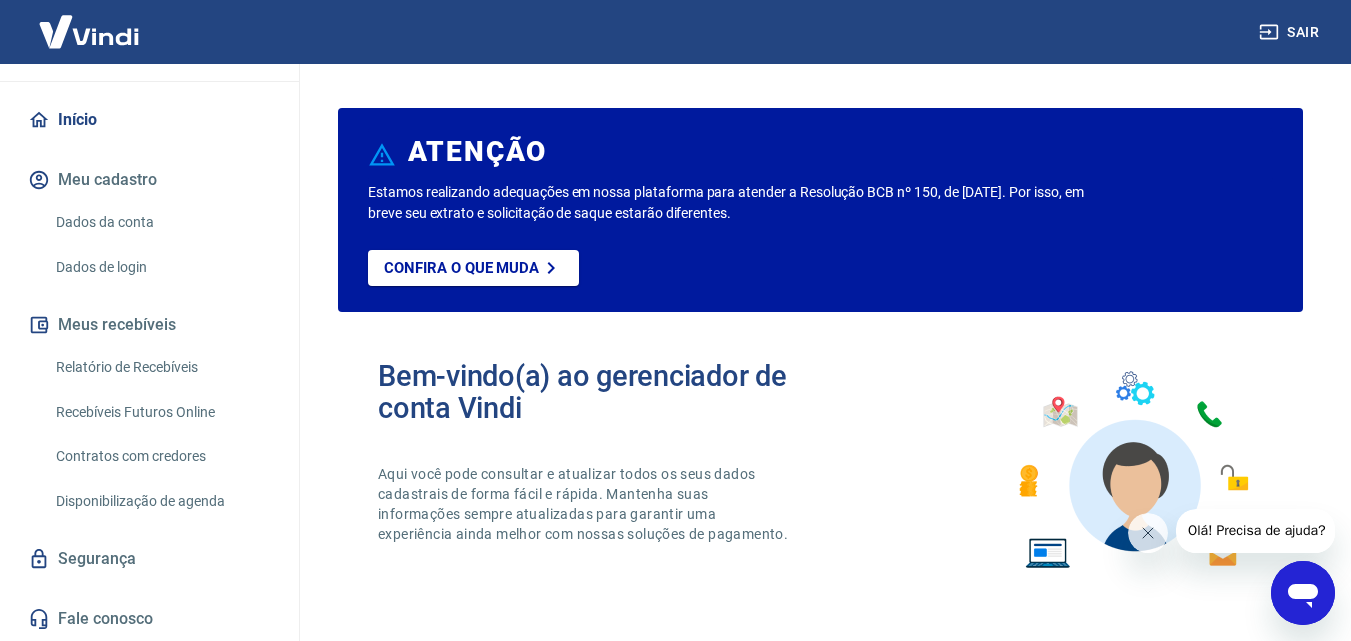 click on "Início" at bounding box center (149, 120) 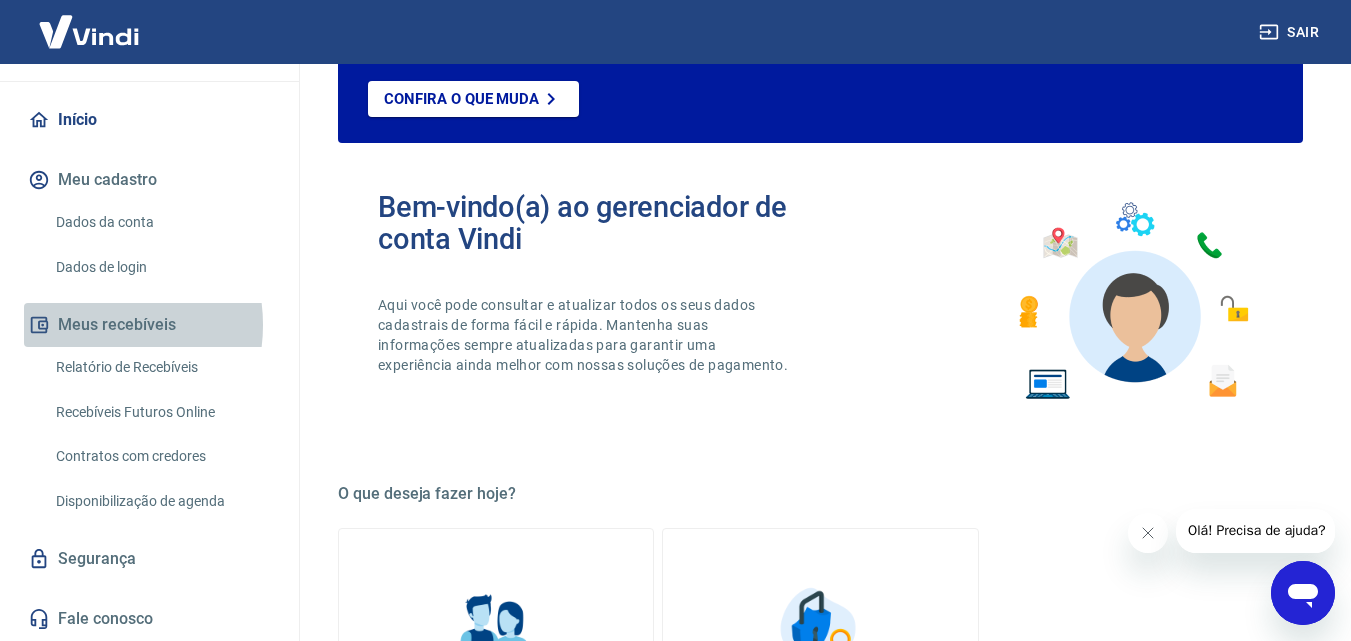 click on "Meus recebíveis" at bounding box center (149, 325) 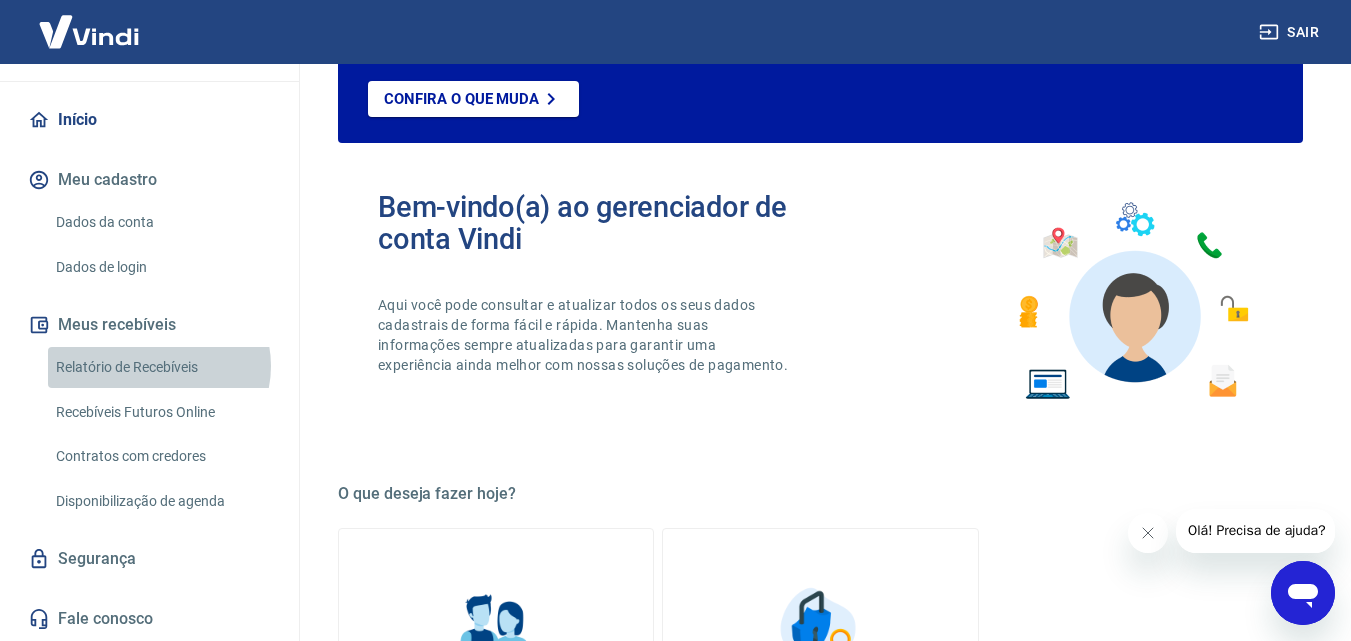 click on "Relatório de Recebíveis" at bounding box center (161, 367) 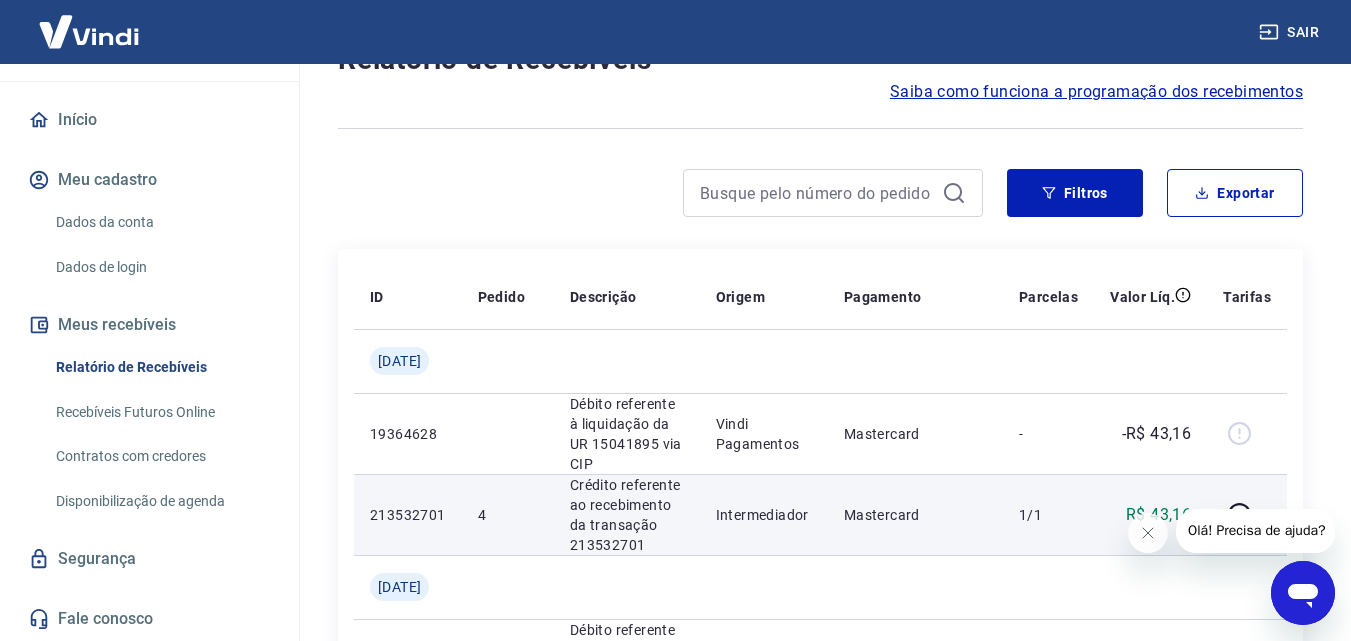 scroll, scrollTop: 127, scrollLeft: 0, axis: vertical 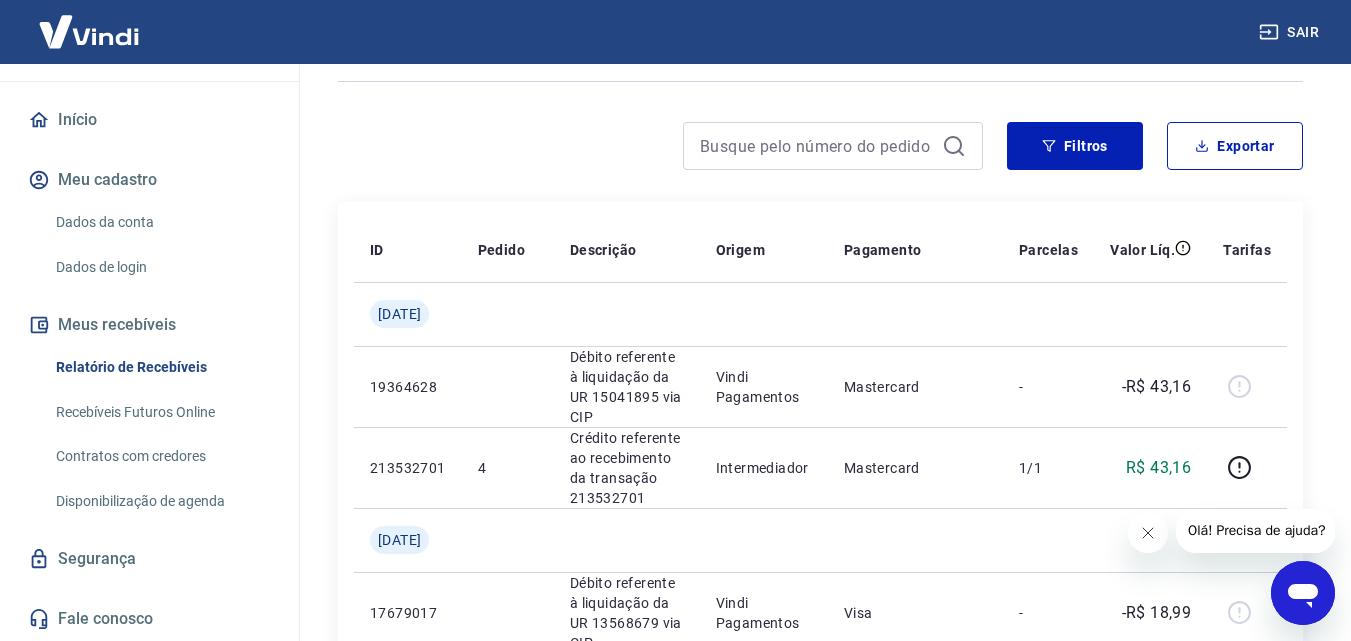 click 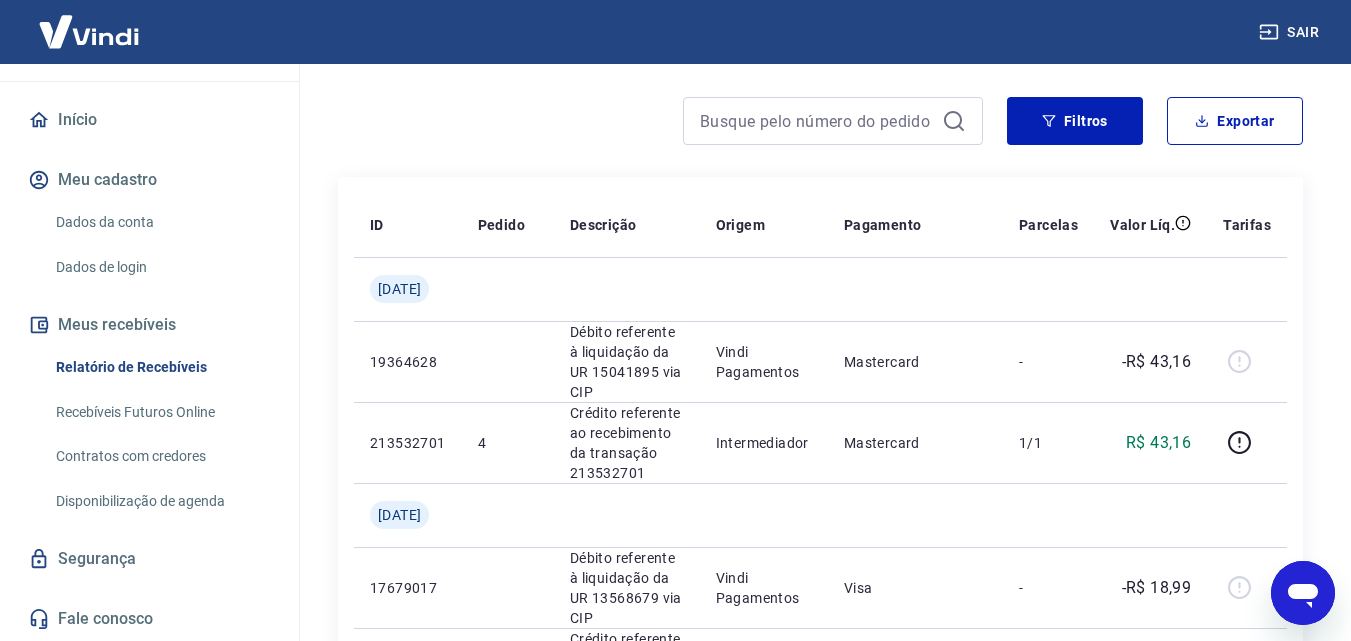 scroll, scrollTop: 153, scrollLeft: 0, axis: vertical 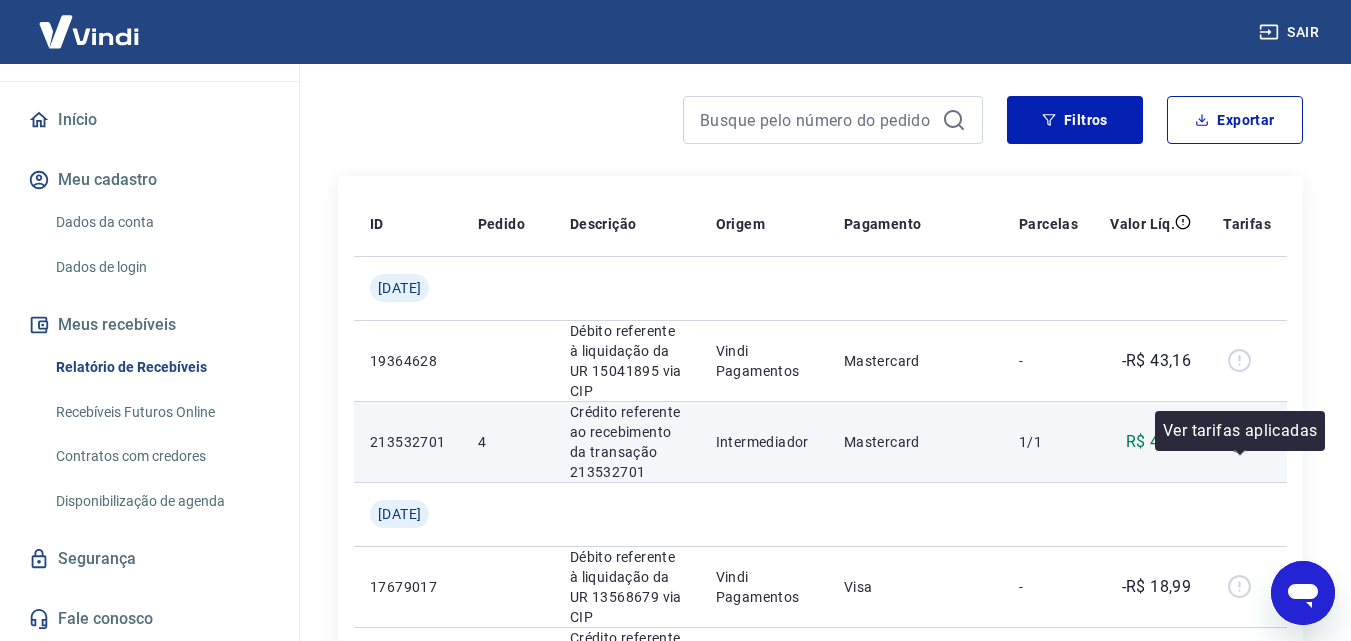 click 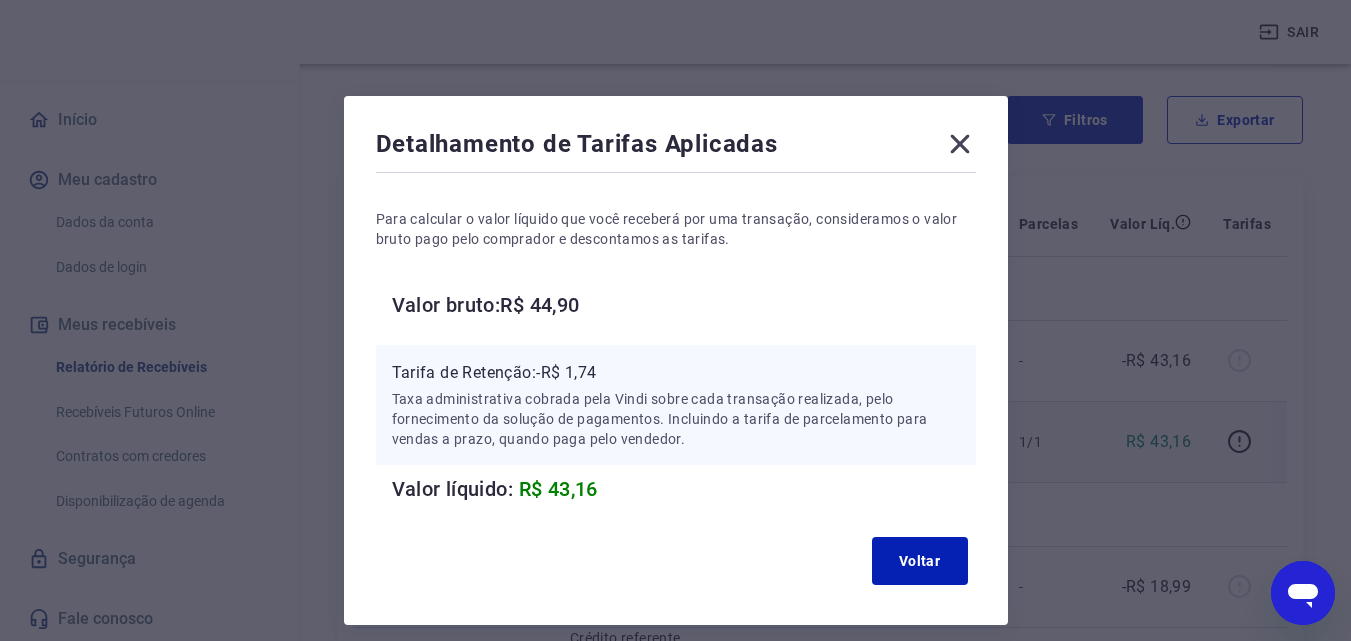 click 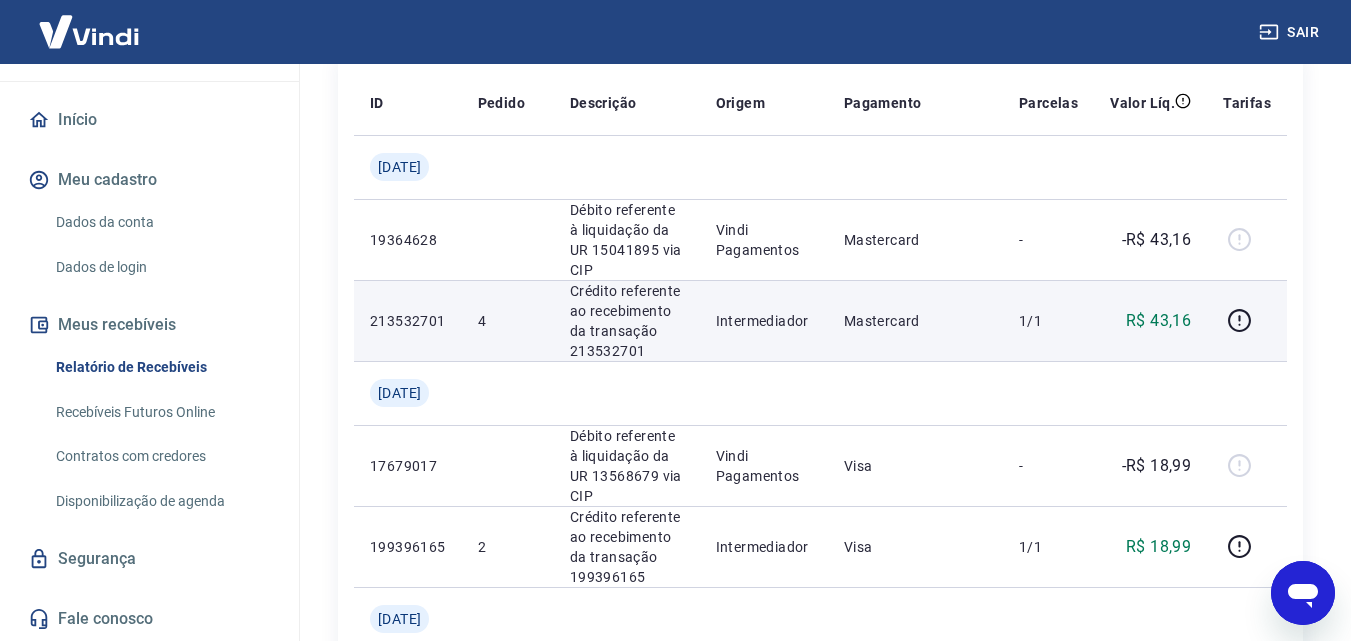 scroll, scrollTop: 0, scrollLeft: 0, axis: both 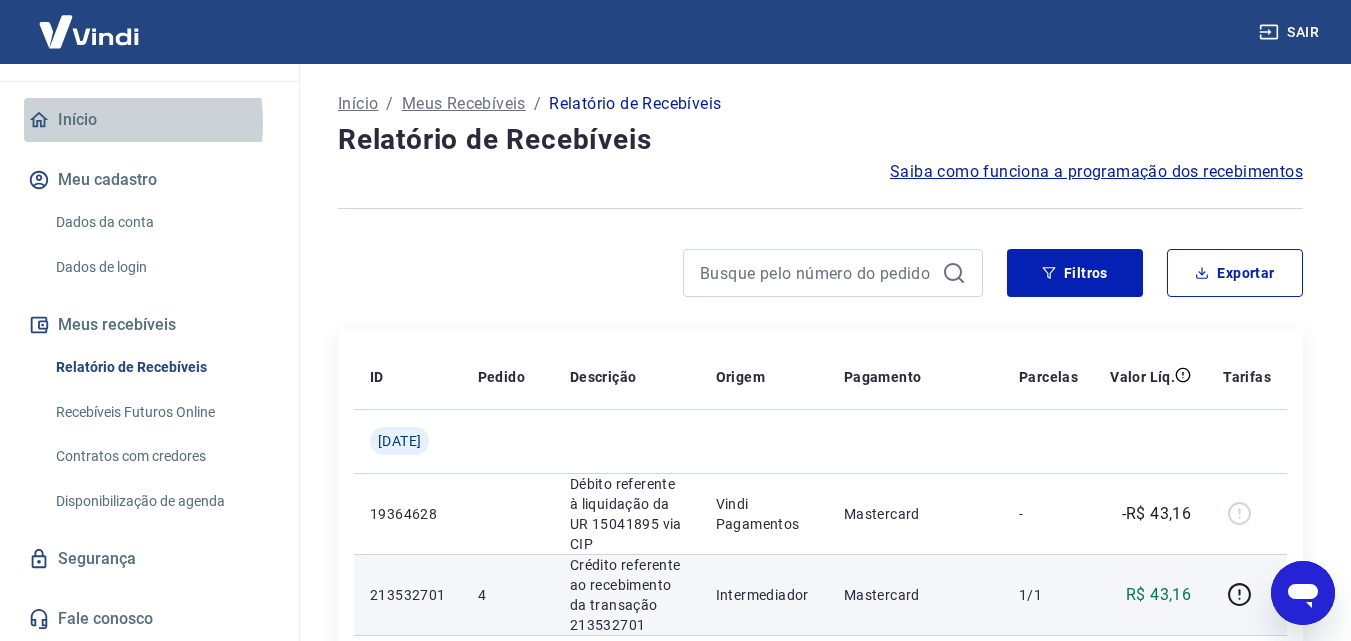 click on "Início" at bounding box center [149, 120] 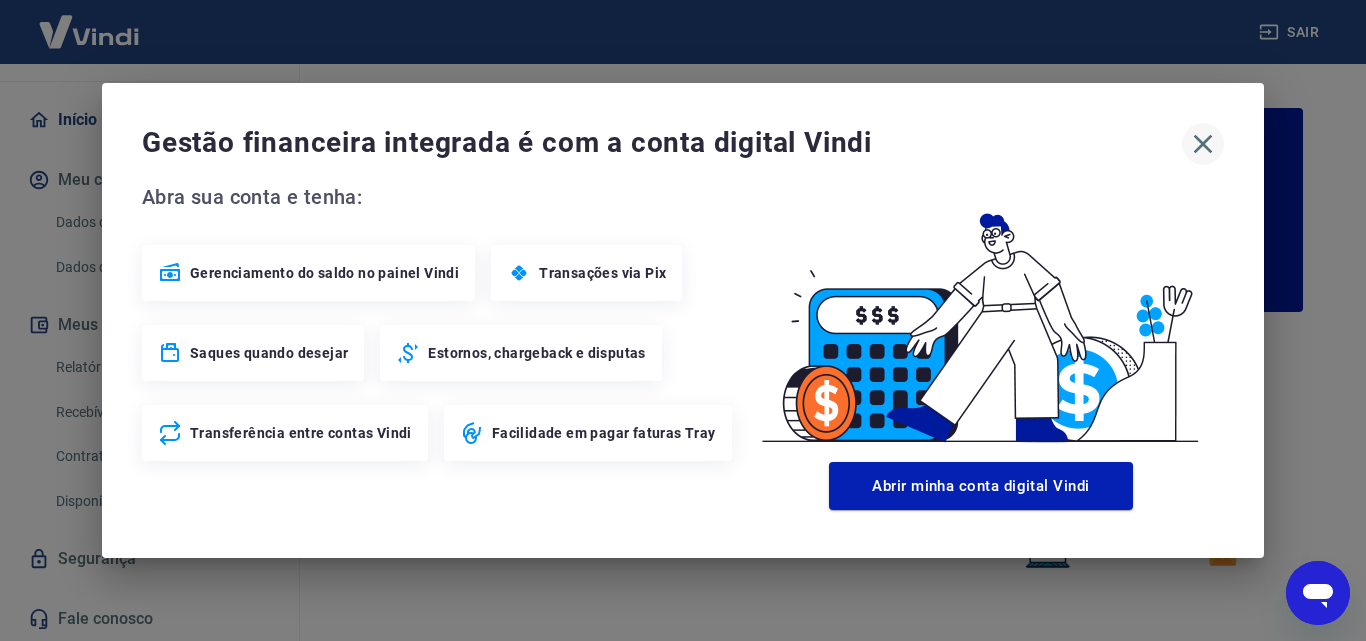 click 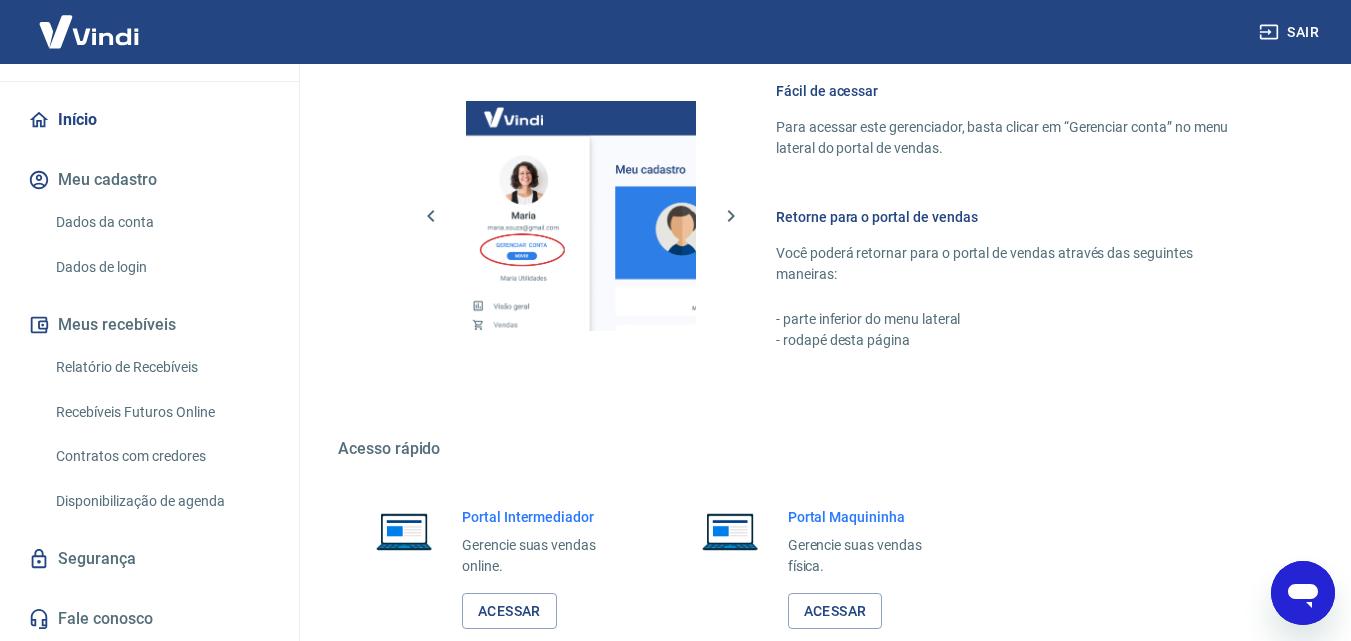 scroll, scrollTop: 1207, scrollLeft: 0, axis: vertical 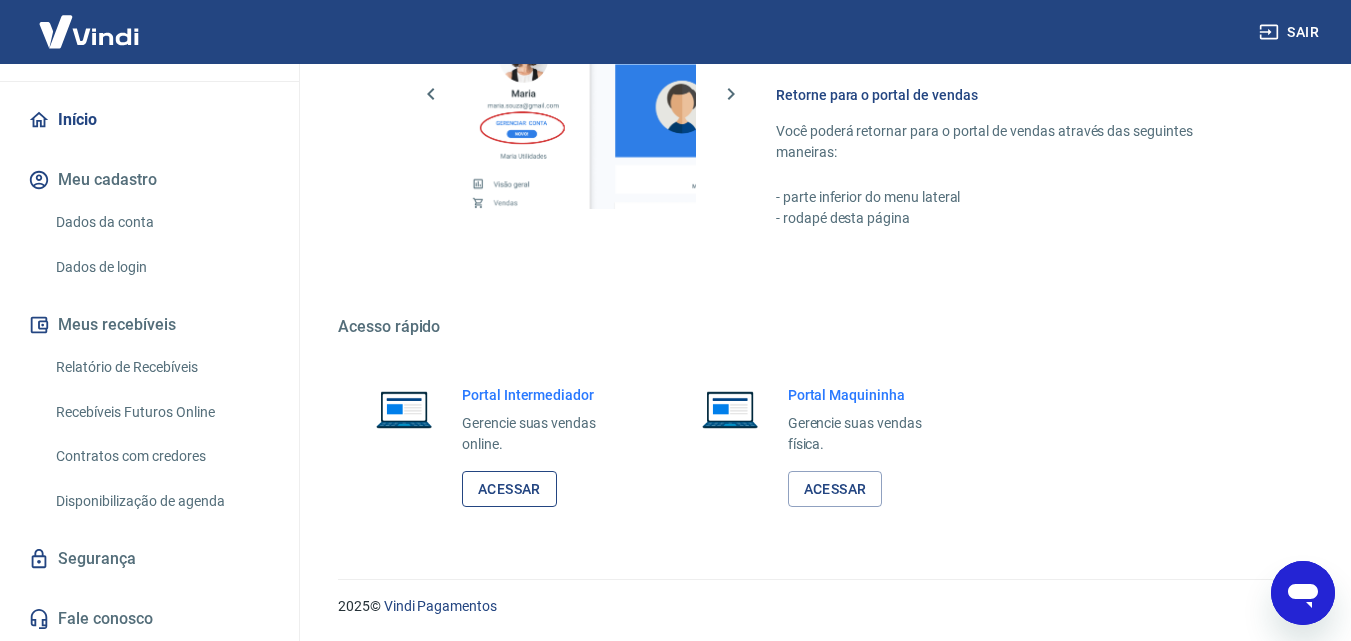 click on "Acessar" at bounding box center [509, 489] 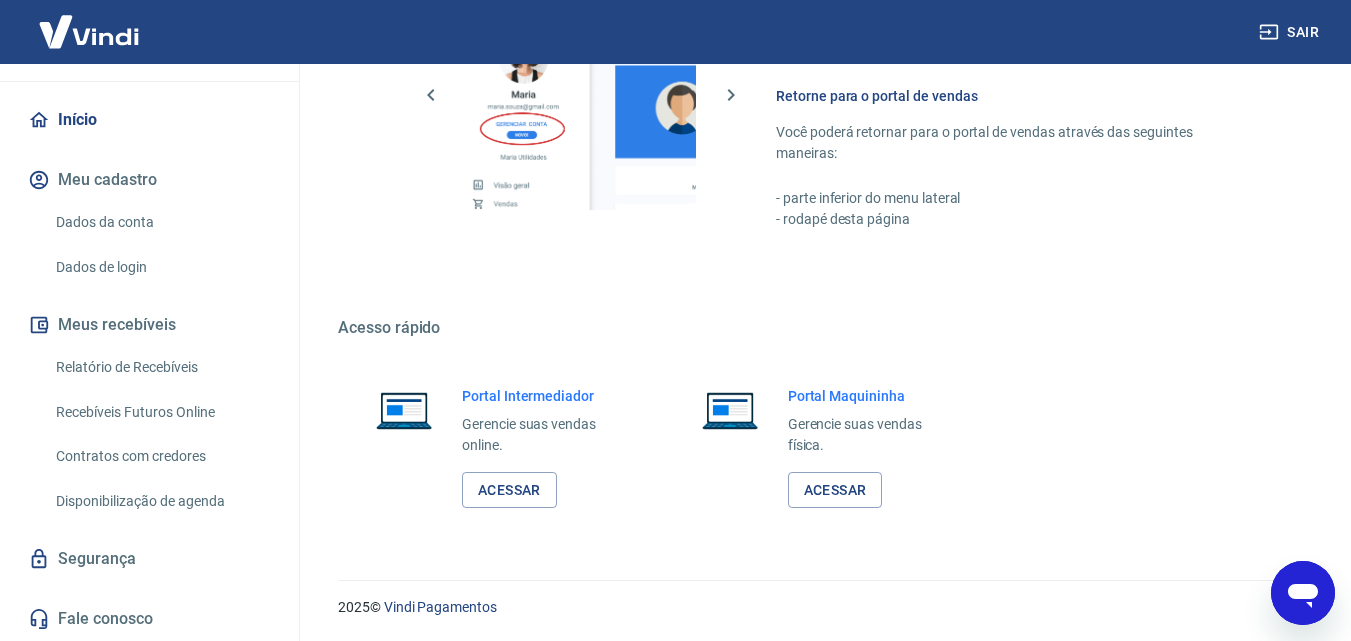 scroll, scrollTop: 1207, scrollLeft: 0, axis: vertical 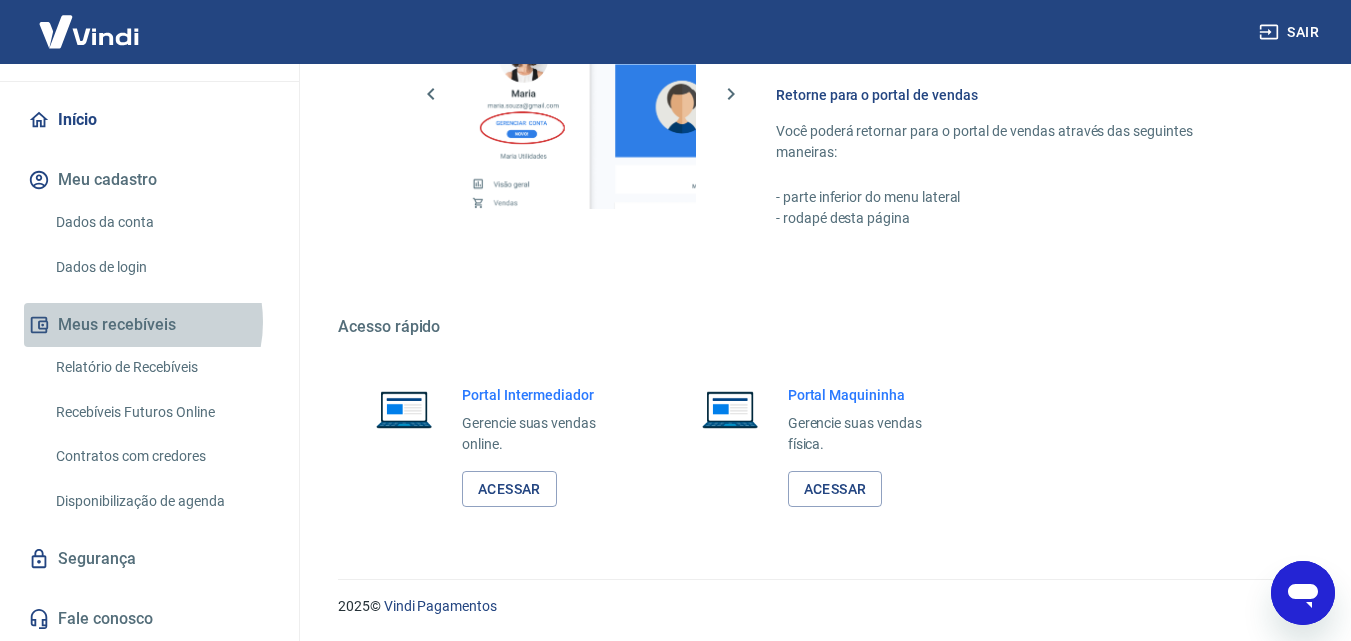 click on "Meus recebíveis" at bounding box center (149, 325) 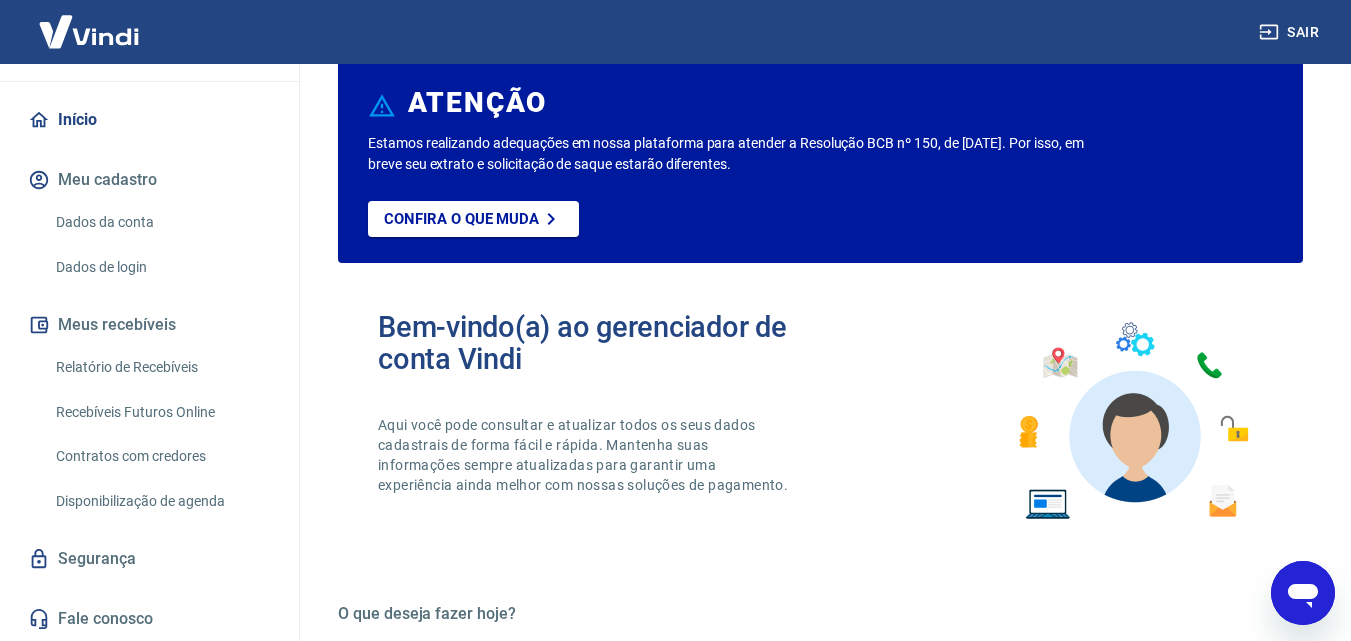 scroll, scrollTop: 0, scrollLeft: 0, axis: both 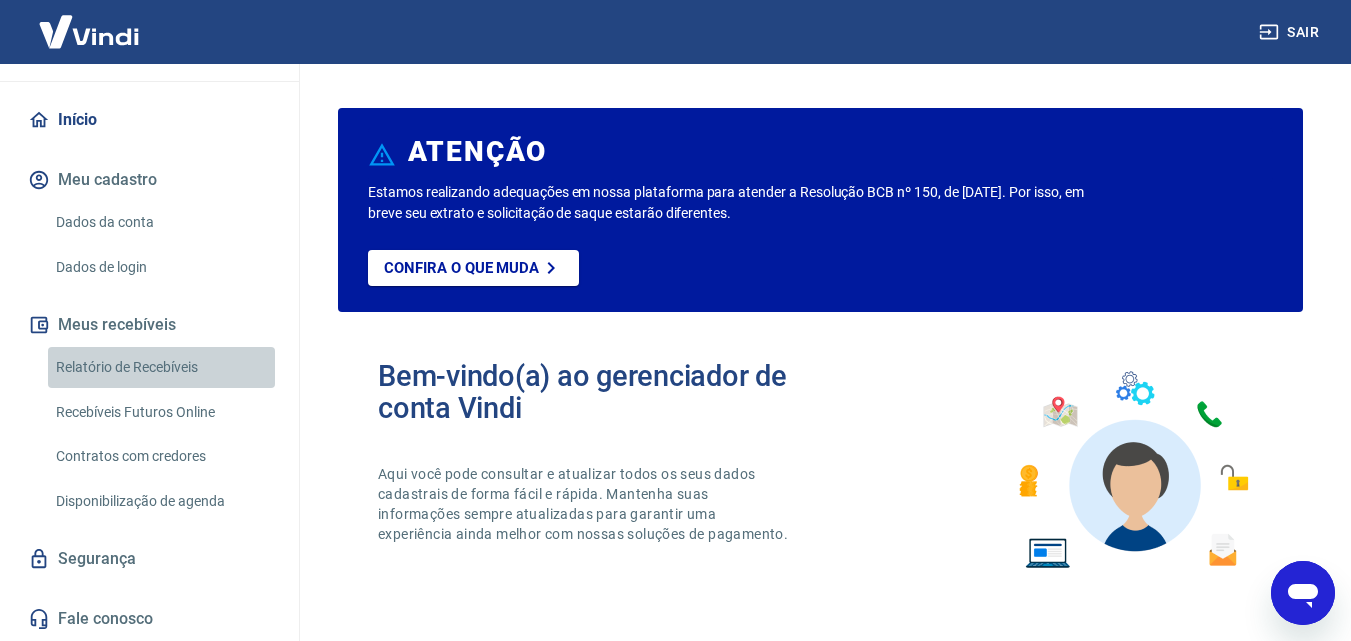 click on "Relatório de Recebíveis" at bounding box center (161, 367) 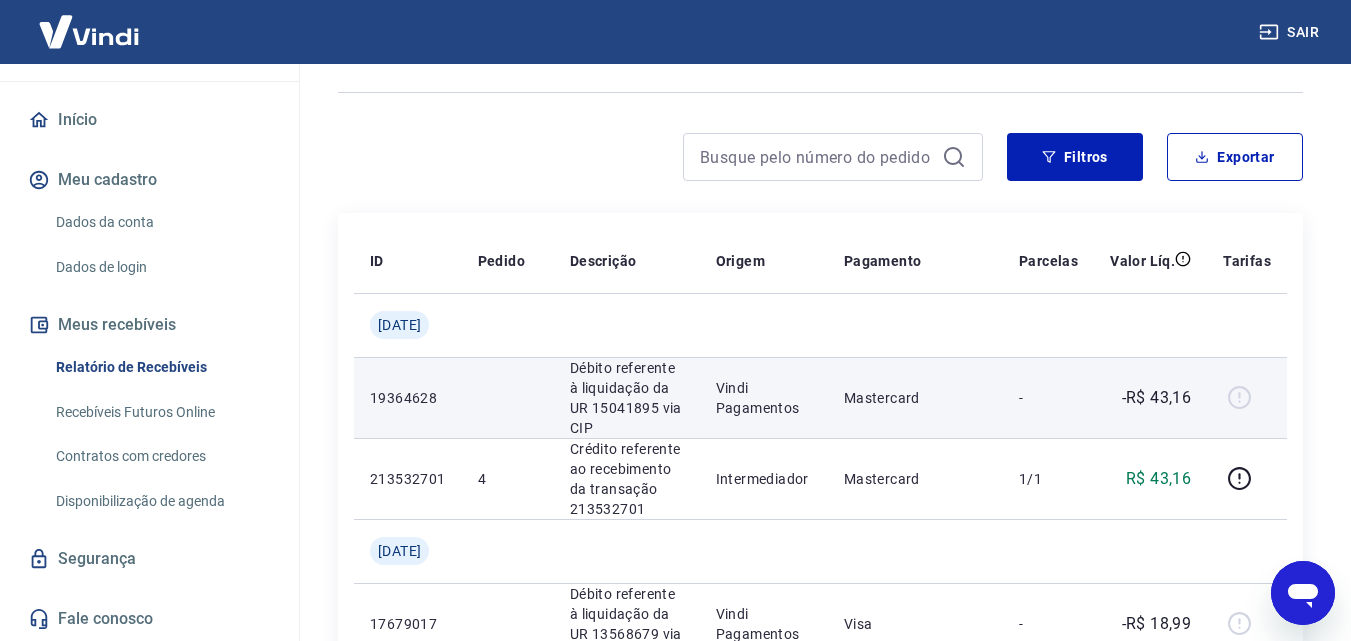 scroll, scrollTop: 157, scrollLeft: 0, axis: vertical 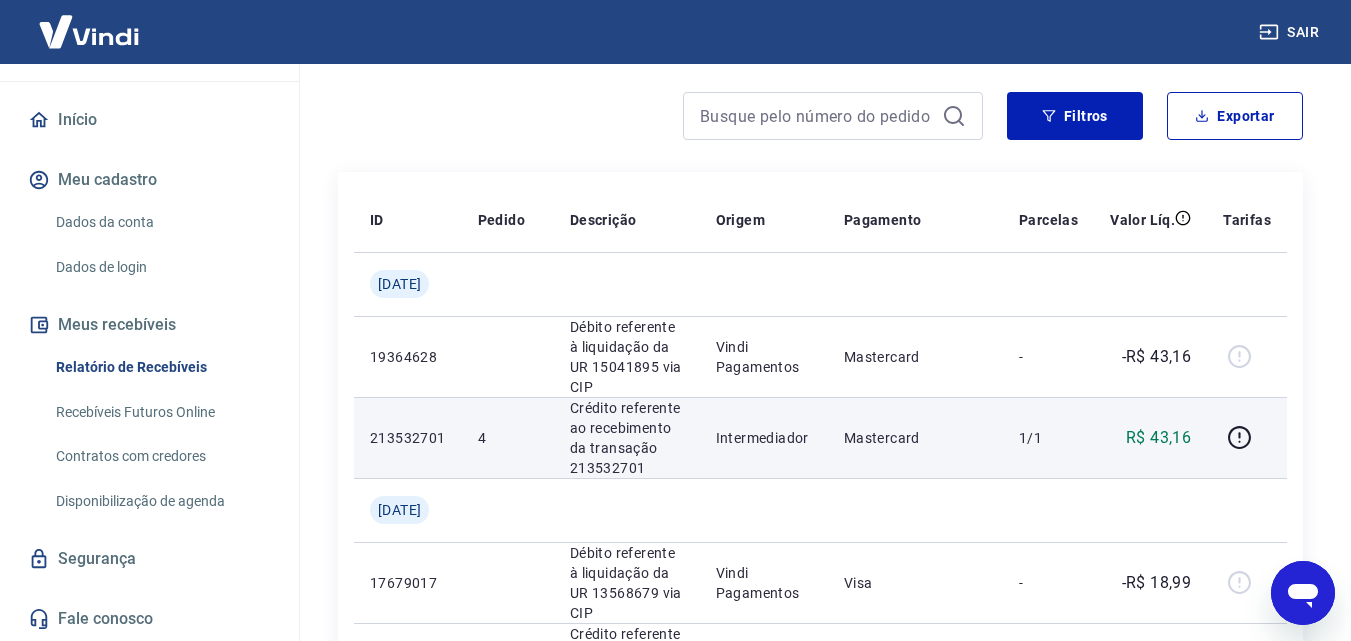 click on "R$ 43,16" at bounding box center [1158, 438] 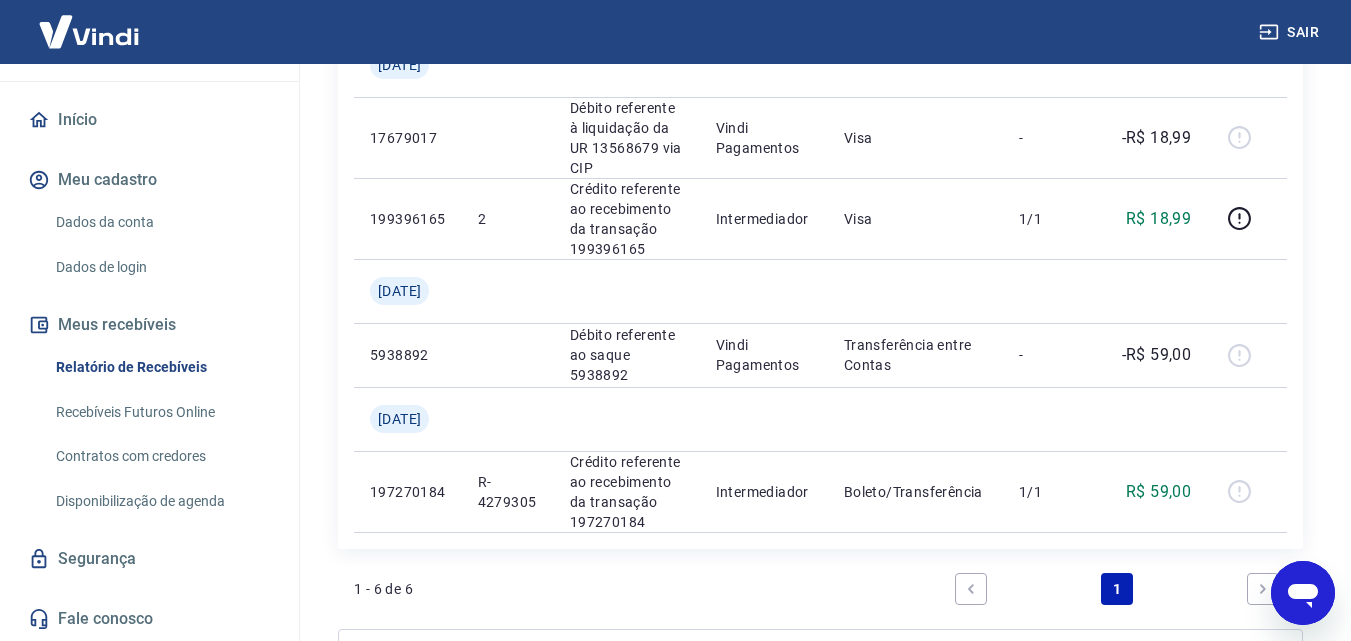 scroll, scrollTop: 922, scrollLeft: 0, axis: vertical 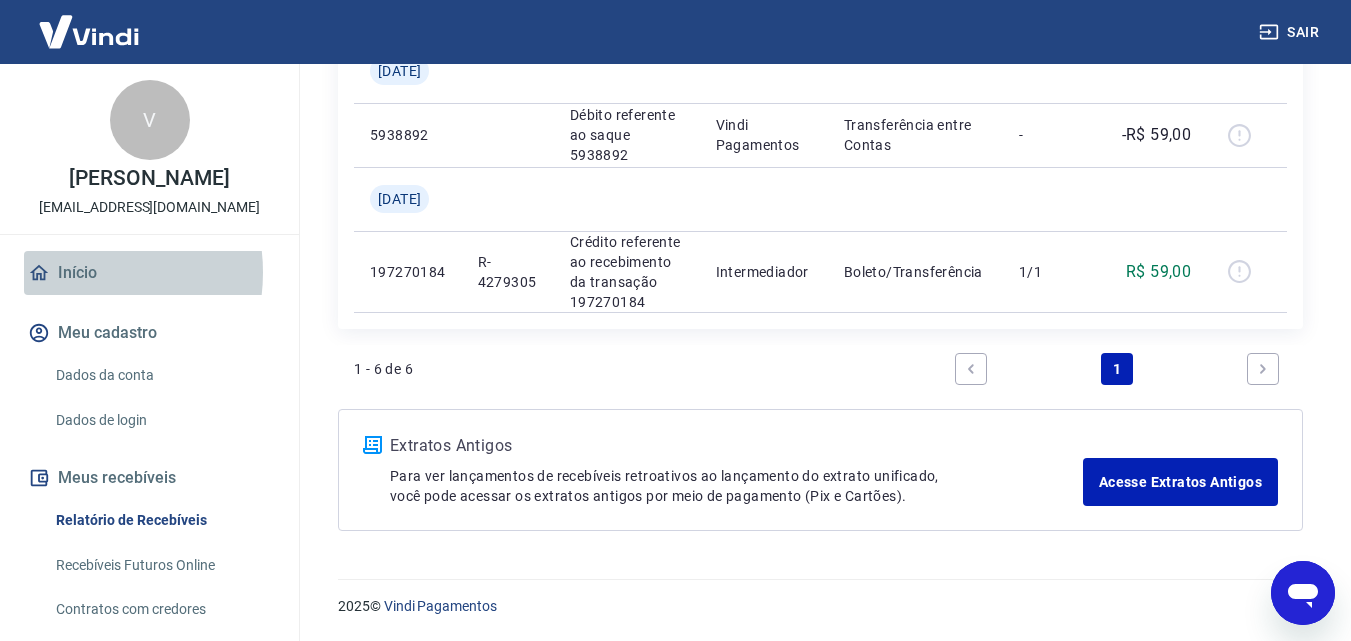 click on "Início" at bounding box center (149, 273) 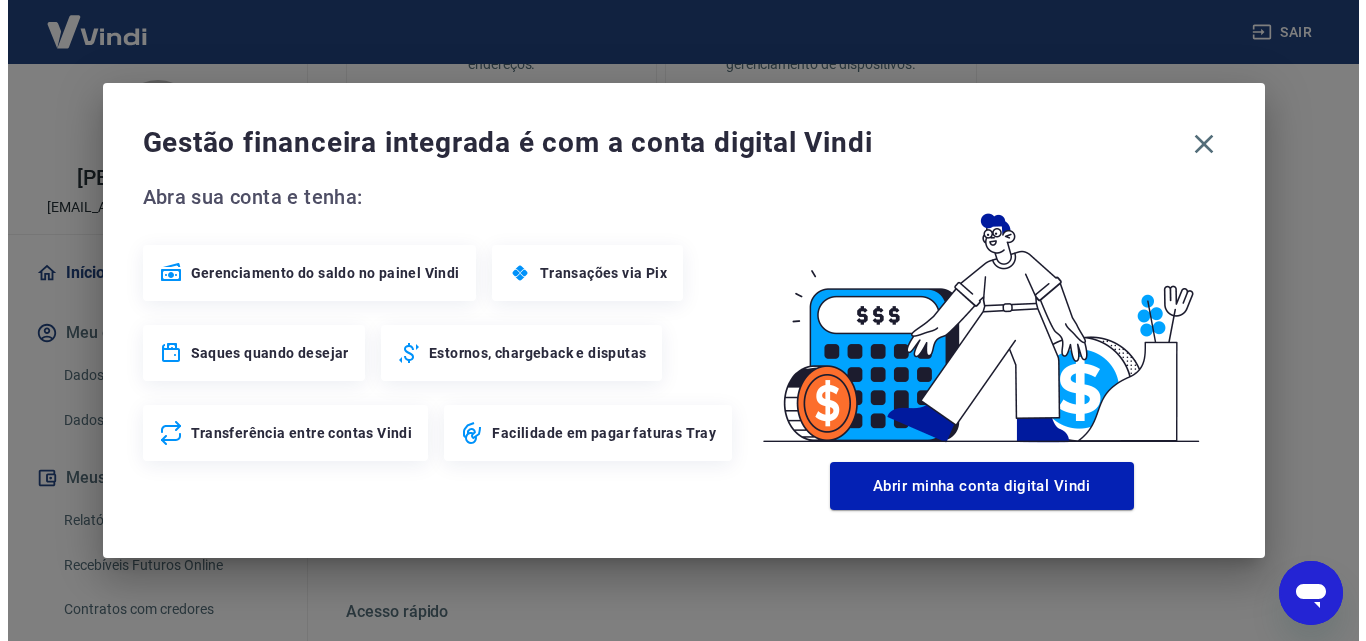 scroll, scrollTop: 1207, scrollLeft: 0, axis: vertical 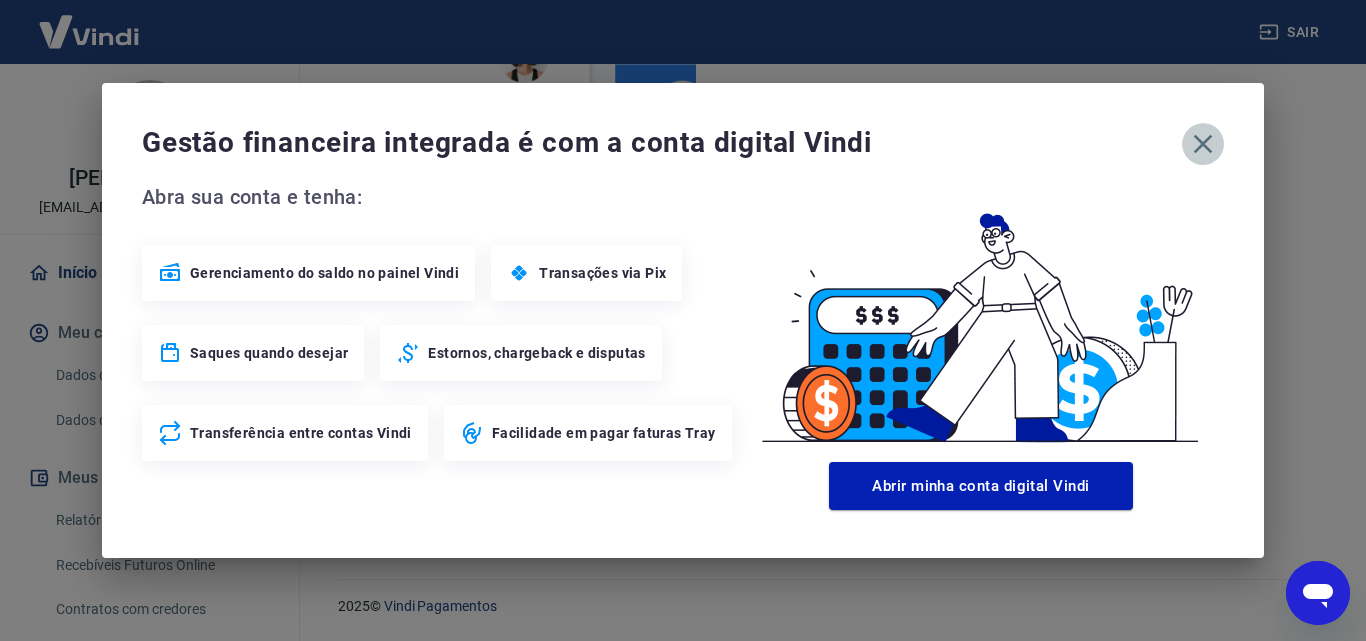 click 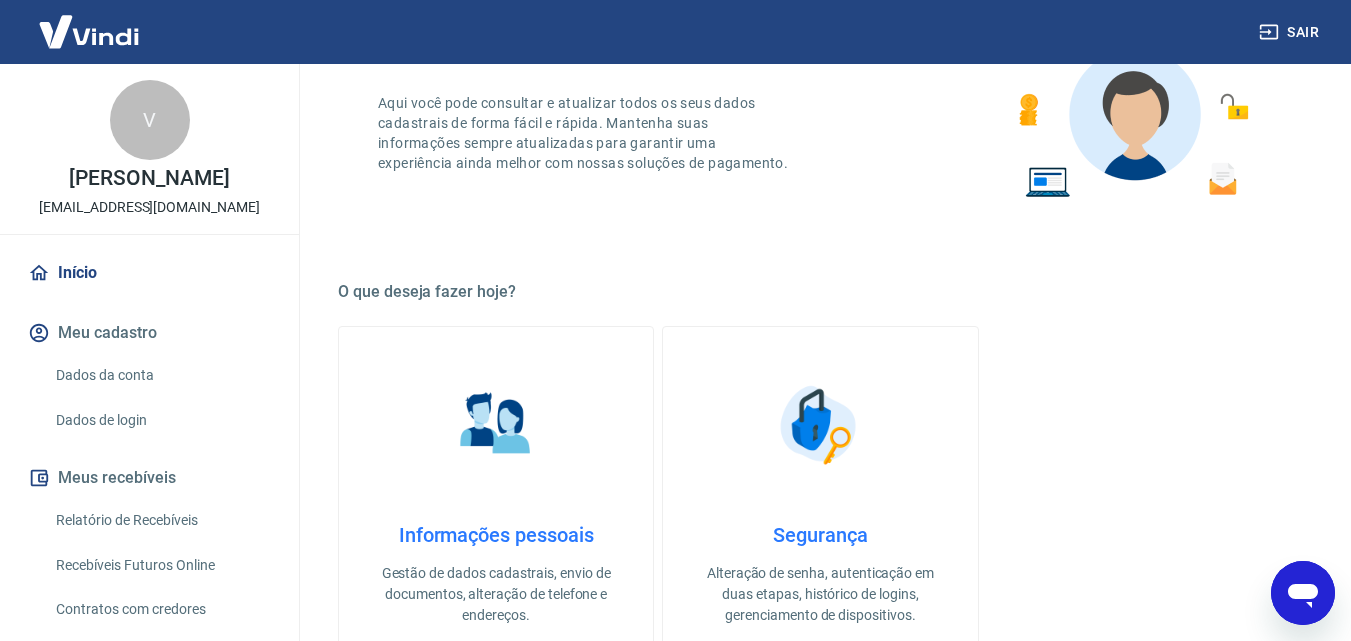 scroll, scrollTop: 0, scrollLeft: 0, axis: both 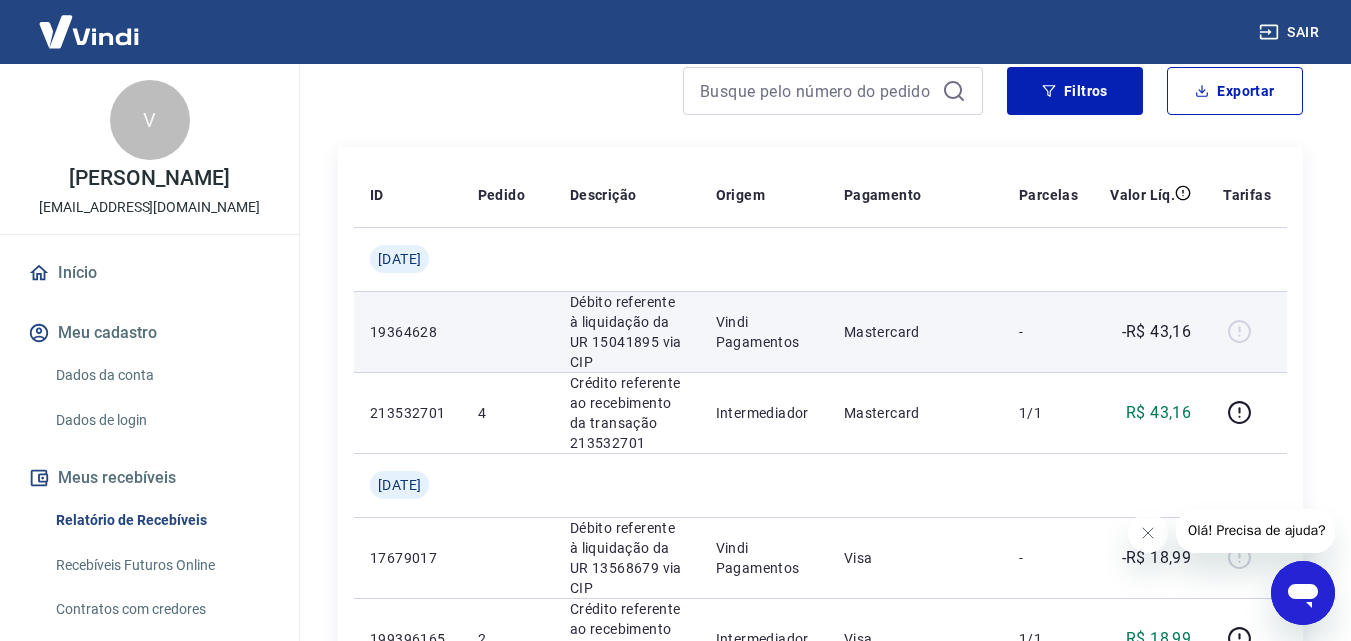 click on "Débito referente à liquidação da UR 15041895 via CIP" at bounding box center (627, 332) 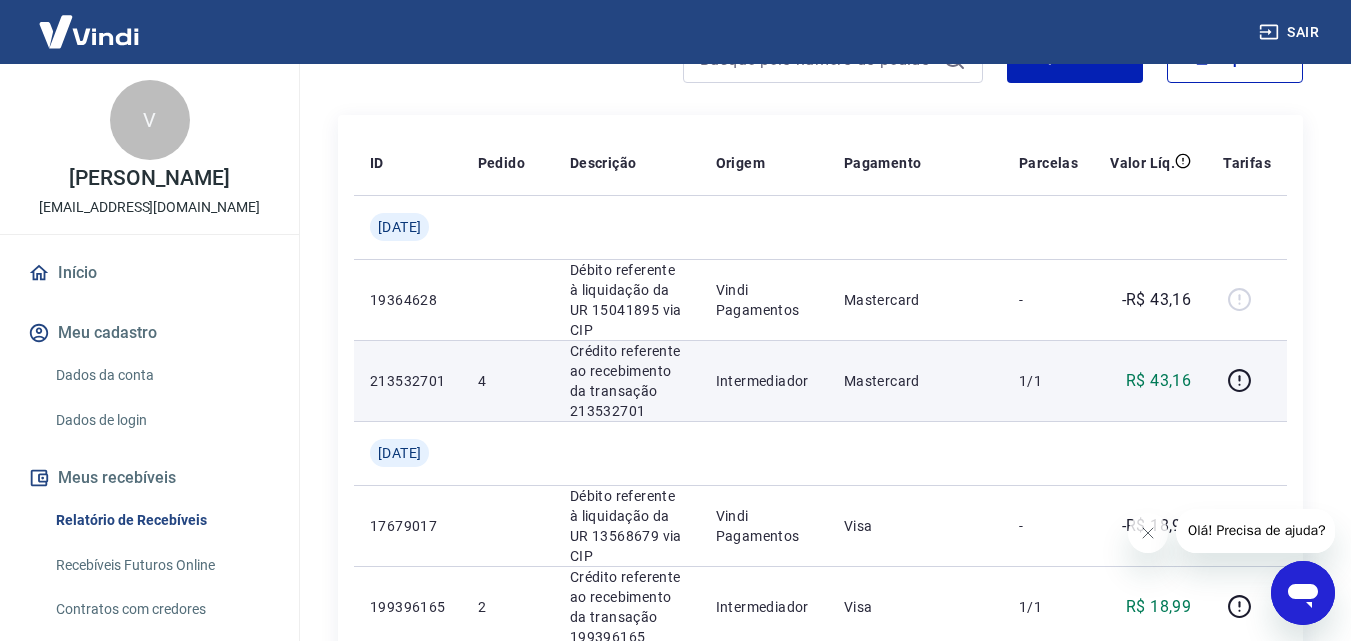 scroll, scrollTop: 213, scrollLeft: 0, axis: vertical 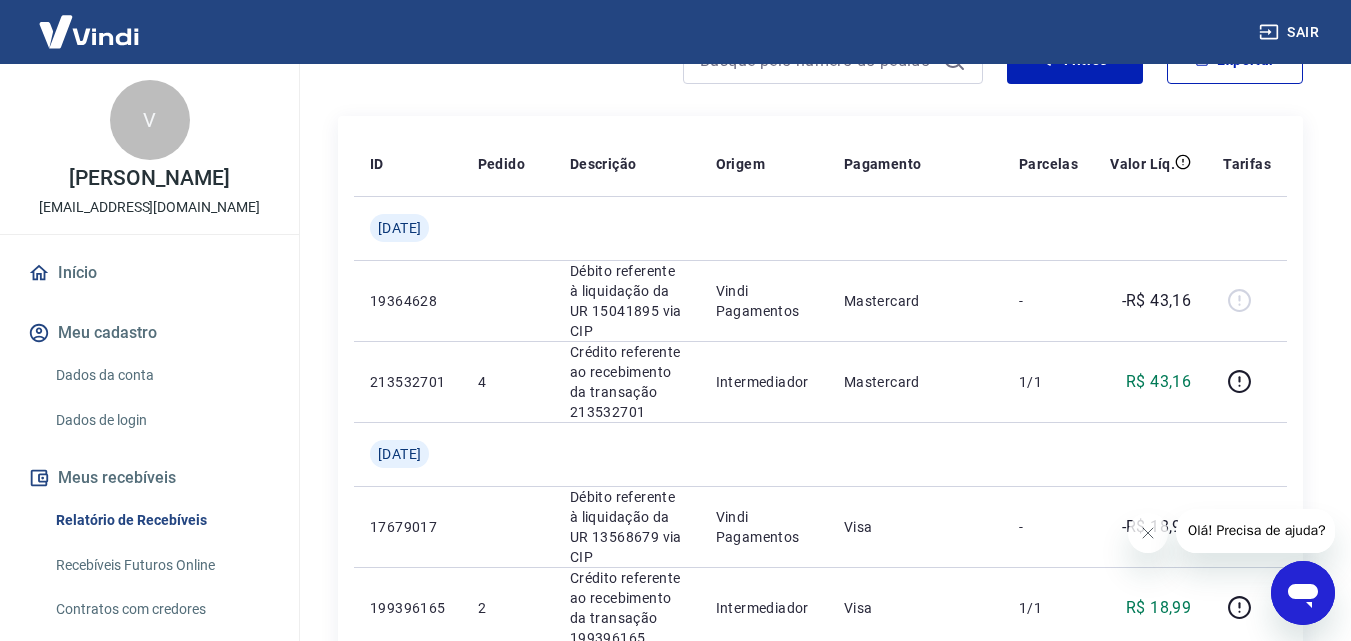 click at bounding box center [660, 60] 